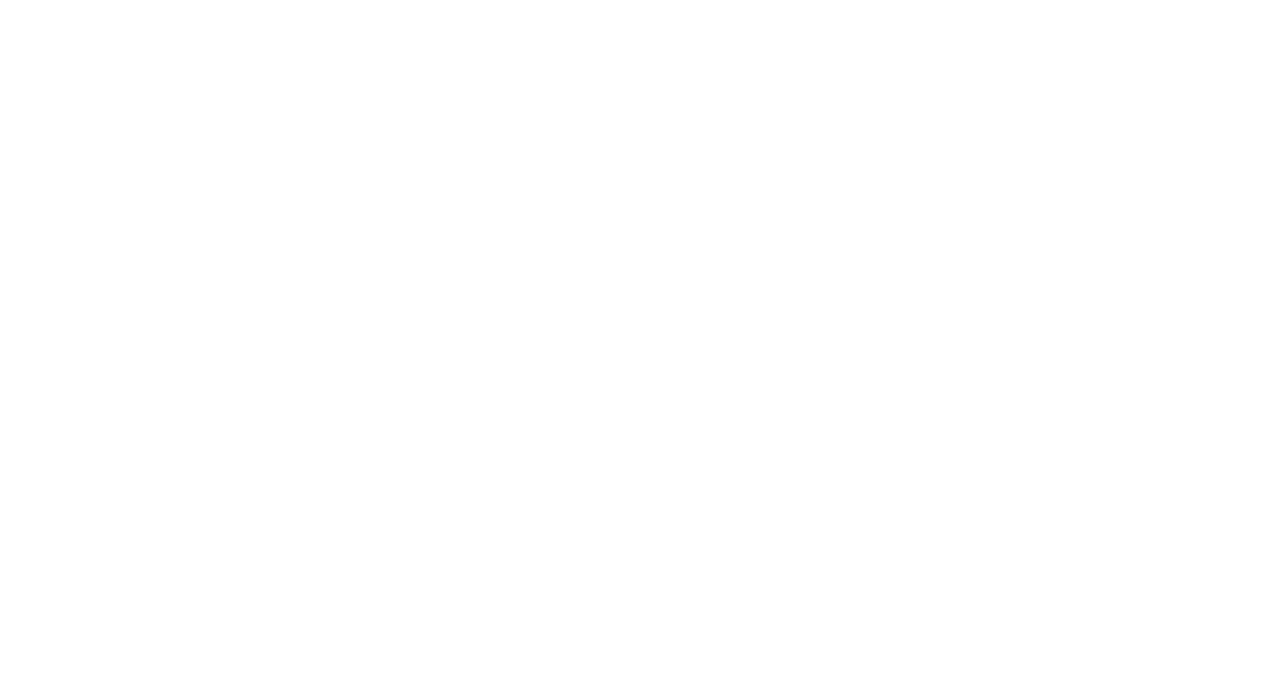scroll, scrollTop: 0, scrollLeft: 0, axis: both 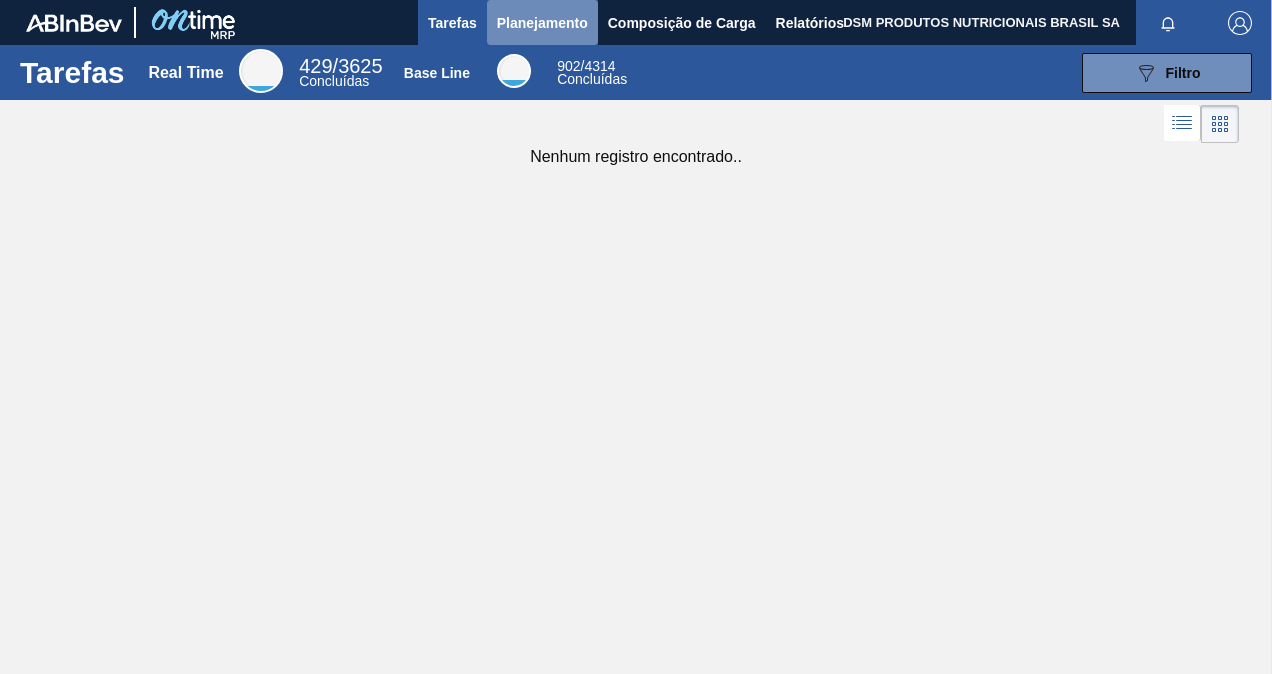 click on "Planejamento" at bounding box center [542, 23] 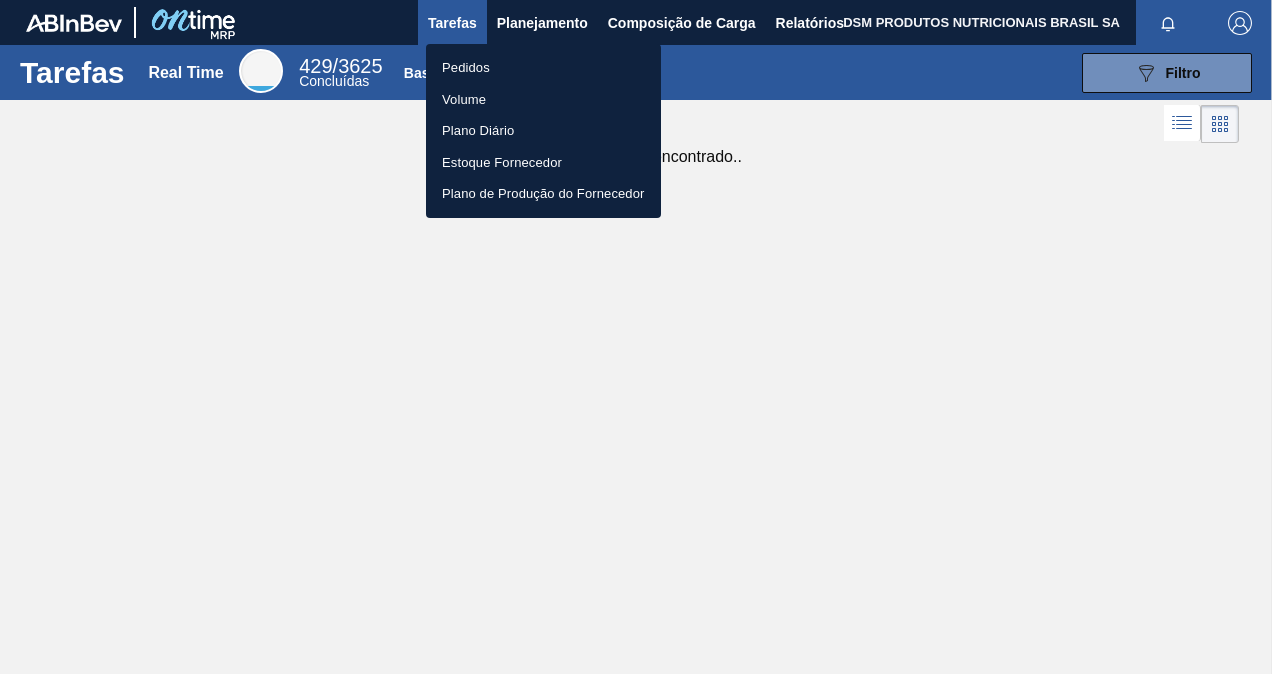 click on "Pedidos" at bounding box center (543, 68) 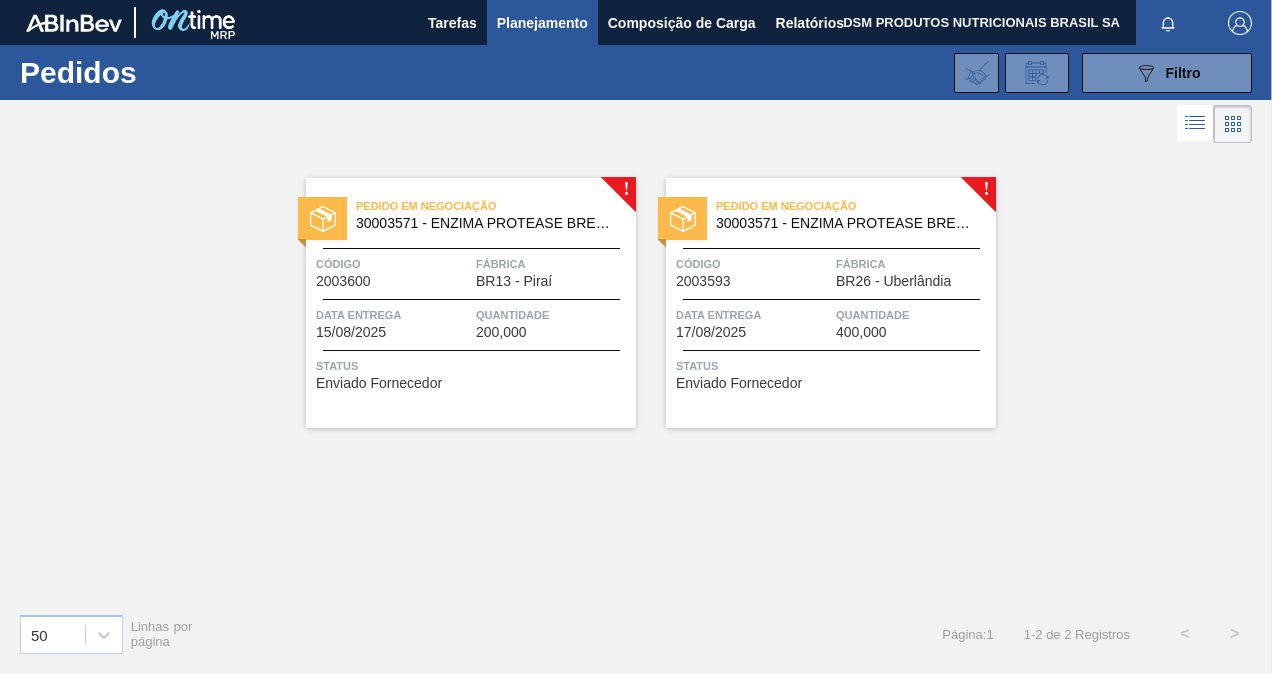 click on "Pedido em Negociação 30003571 - ENZIMA PROTEASE BREWERS CLAREX Código 2003600 Fábrica BR13 - [CITY] Data entrega [DATE] Quantidade 200,000 Status Enviado Fornecedor" at bounding box center (471, 303) 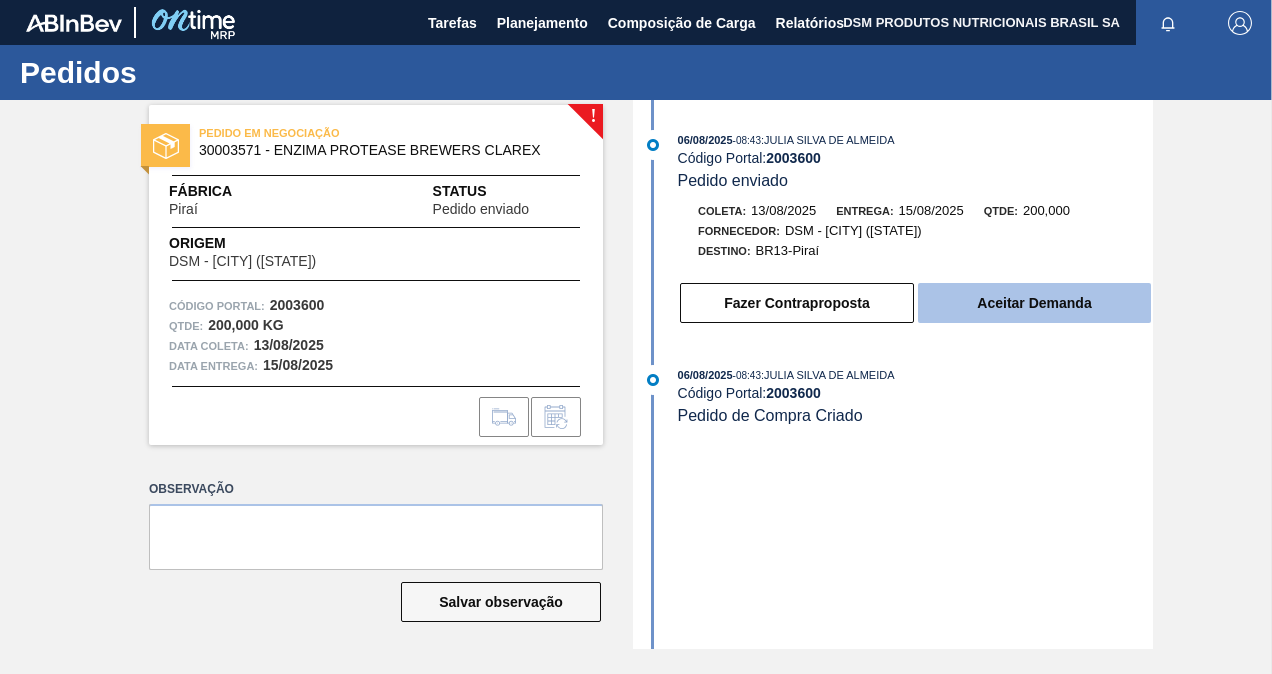 click on "Aceitar Demanda" at bounding box center (1034, 303) 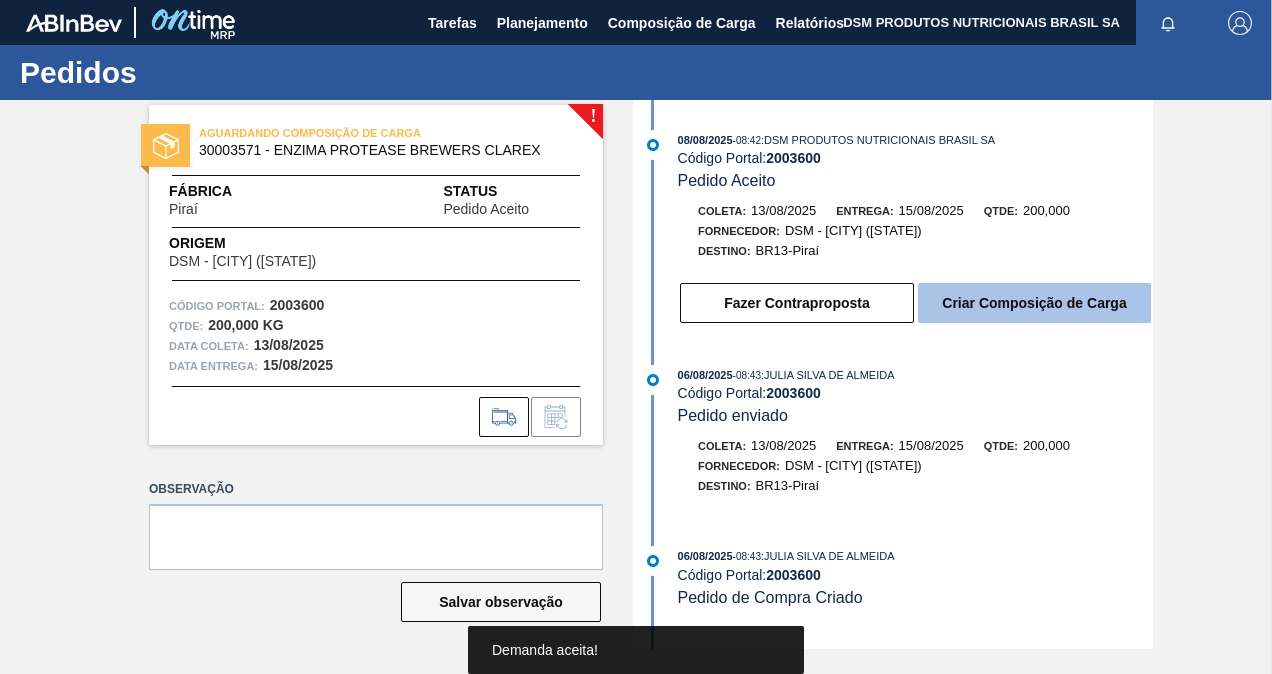 click on "Criar Composição de Carga" at bounding box center [1034, 303] 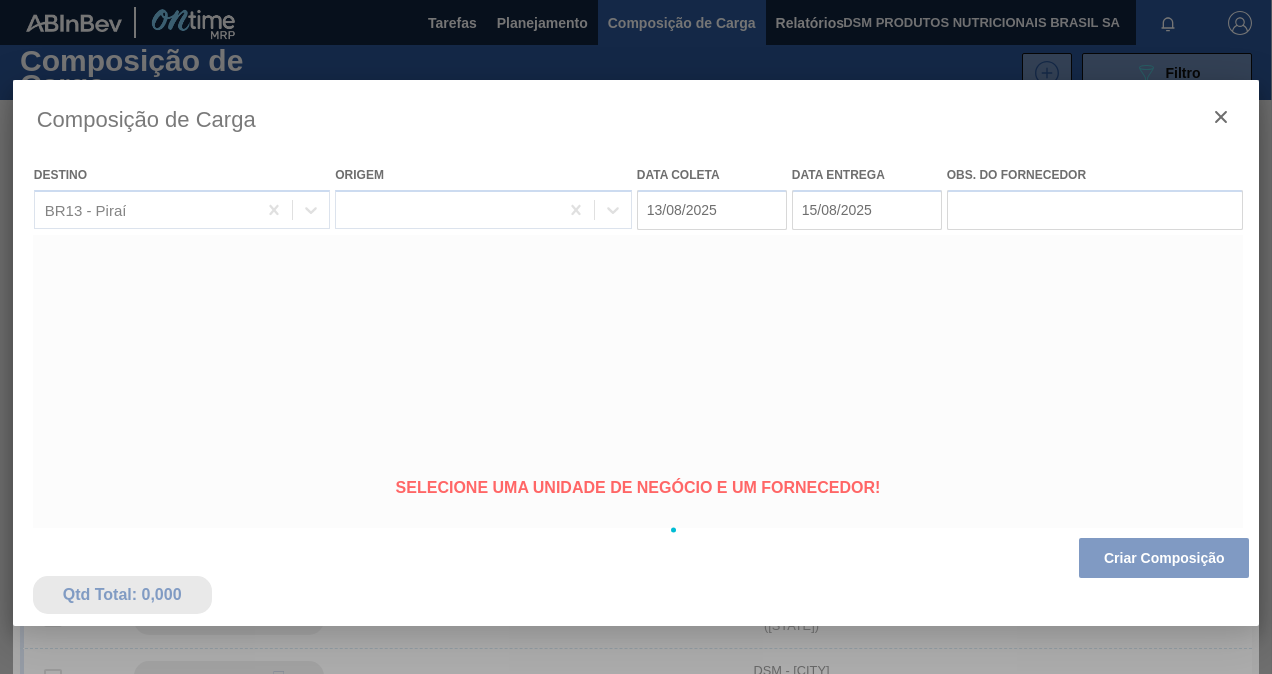 type on "13/08/2025" 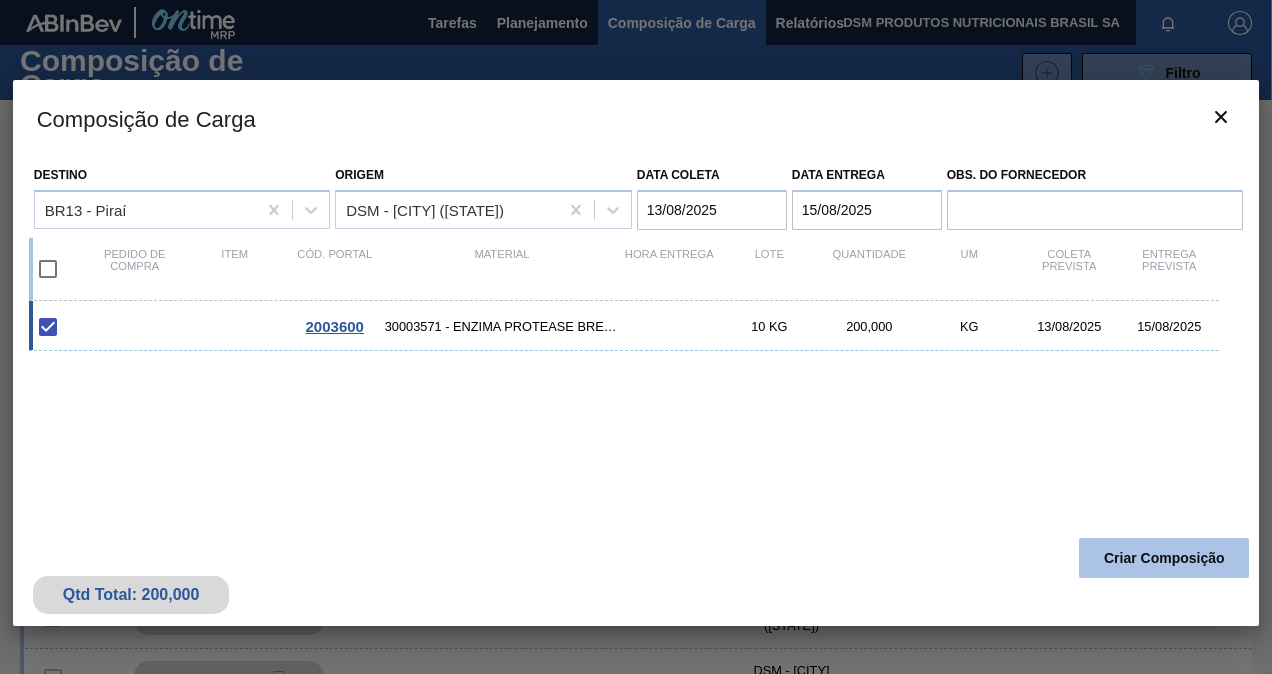click on "Criar Composição" at bounding box center (1164, 558) 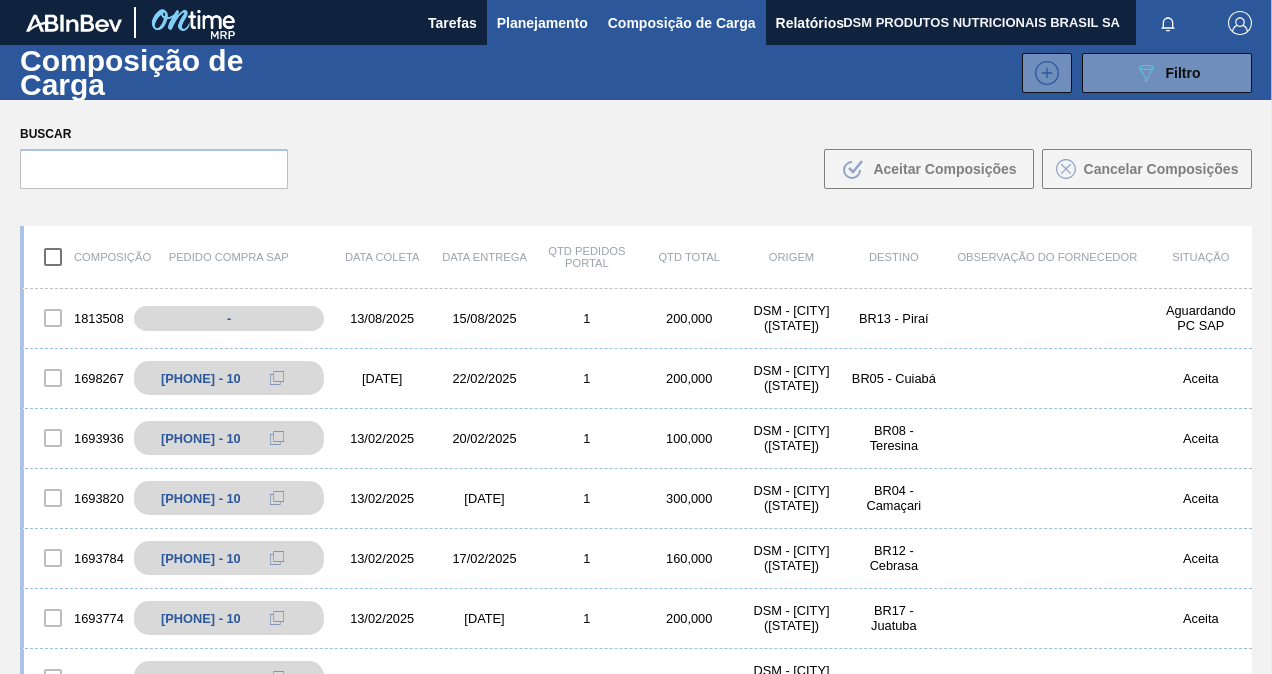 click on "Planejamento" at bounding box center [542, 23] 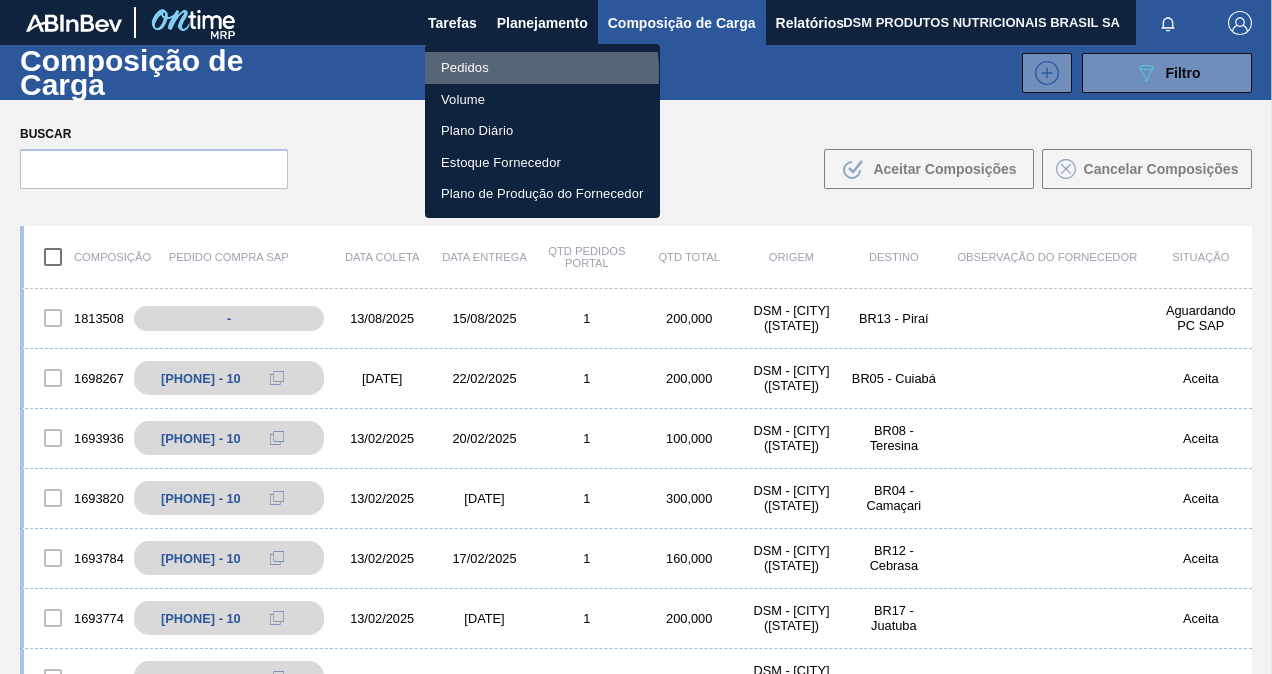 click on "Pedidos" at bounding box center [542, 68] 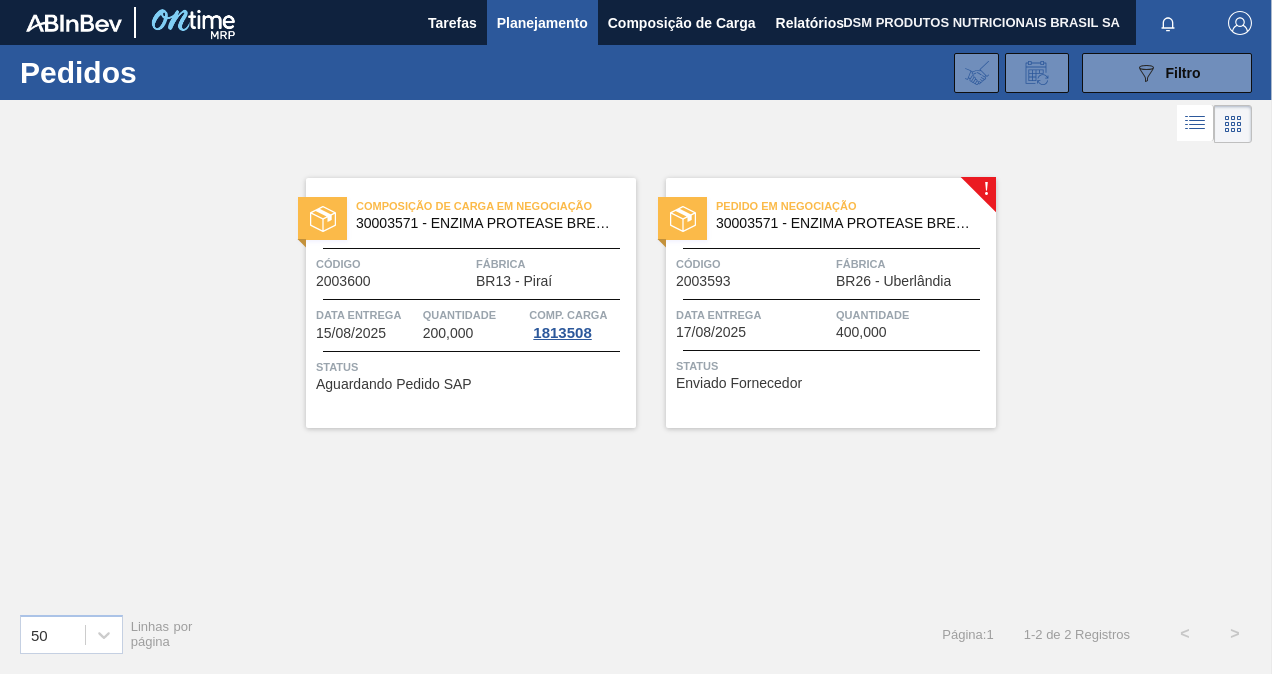 click on "Data entrega [DATE]" at bounding box center (753, 322) 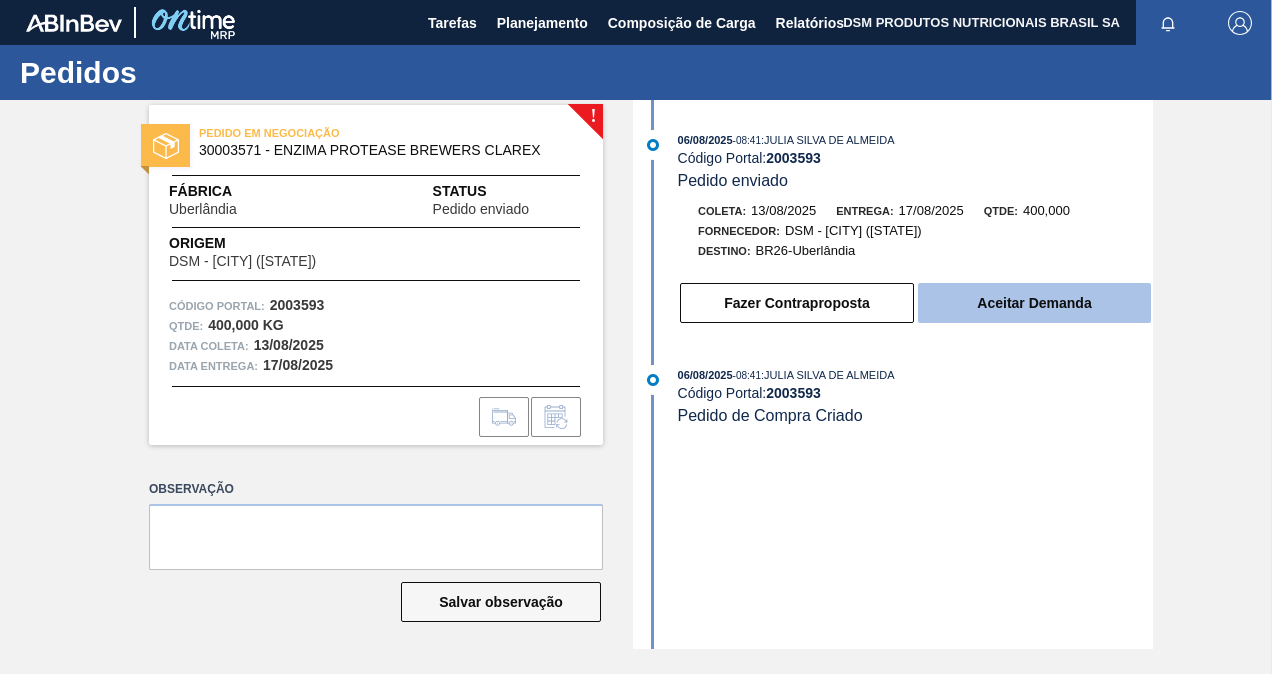 click on "Aceitar Demanda" at bounding box center [1034, 303] 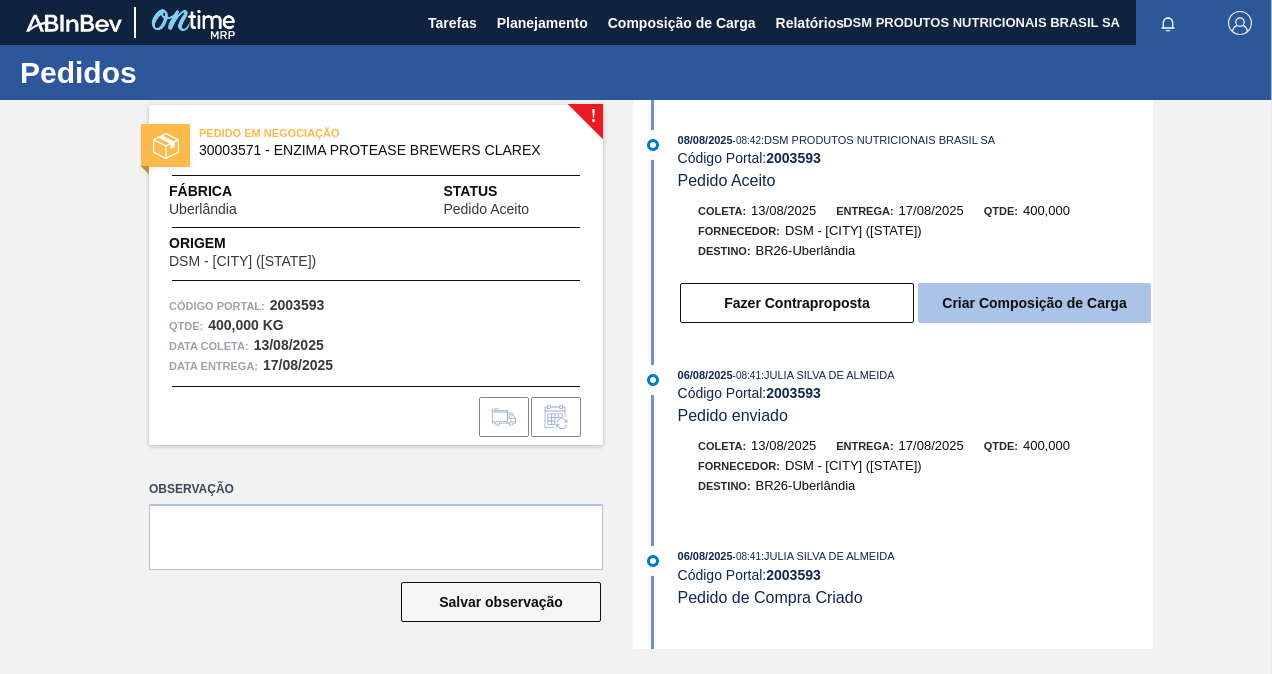 click on "Criar Composição de Carga" at bounding box center (1034, 303) 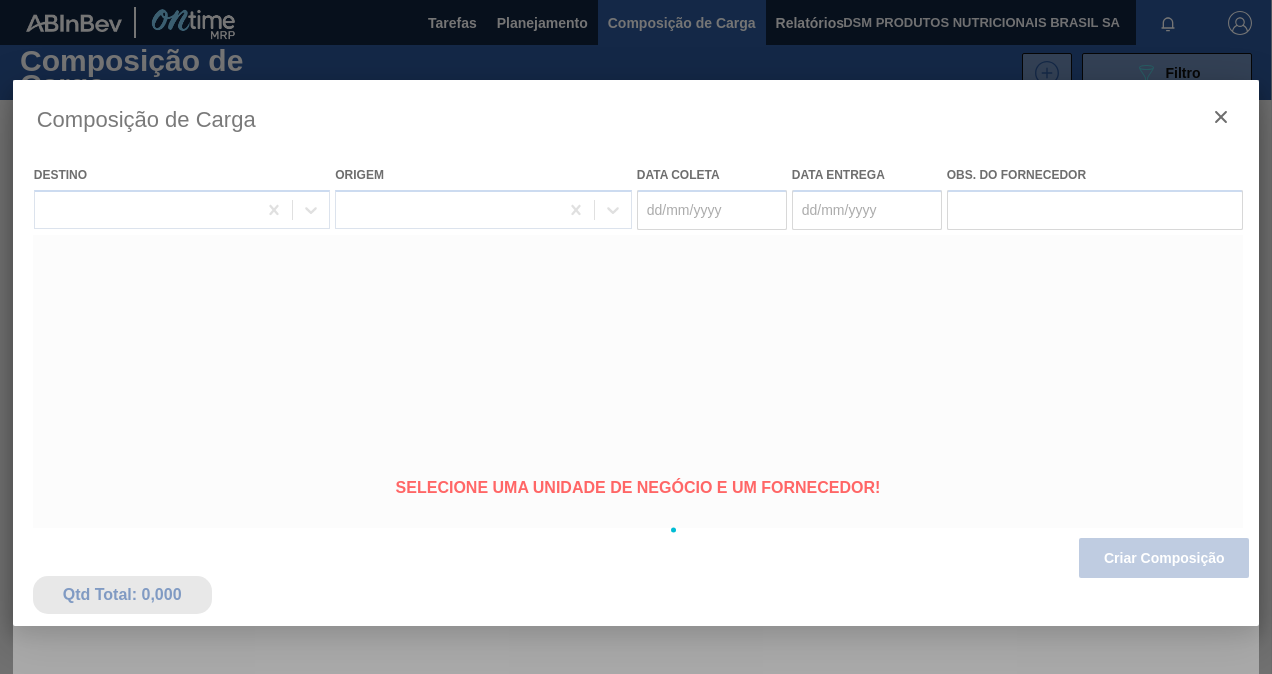 type on "13/08/2025" 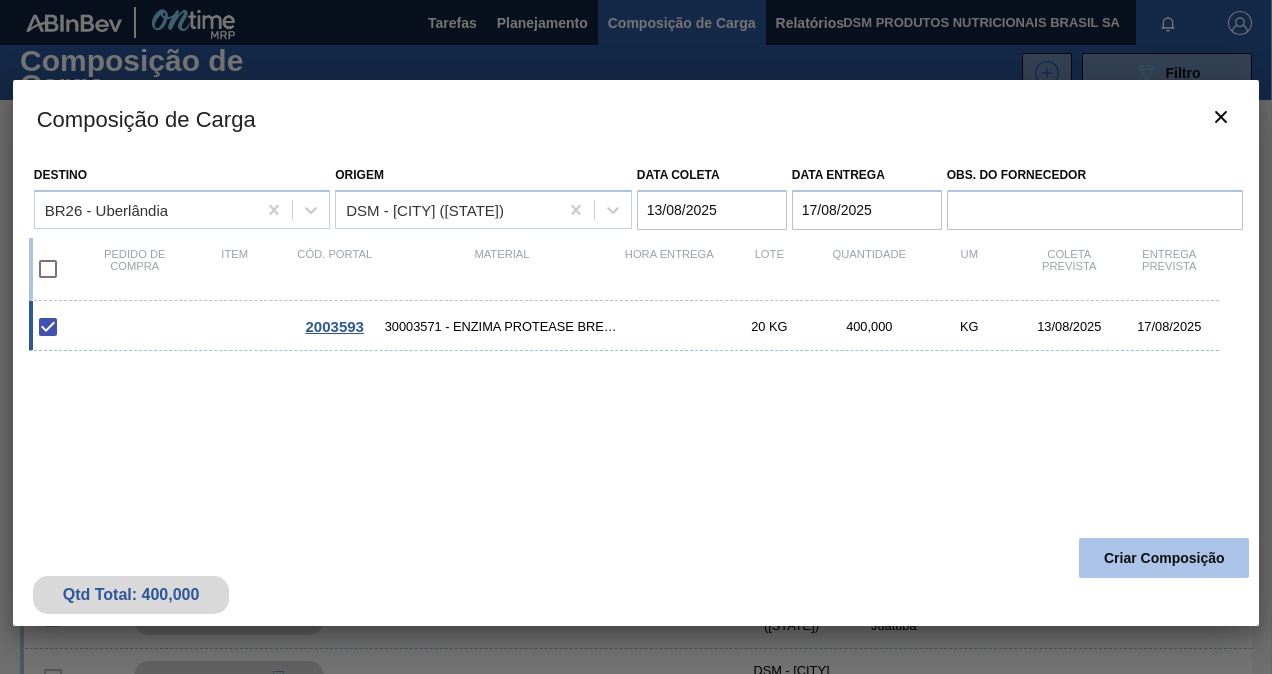 click on "Criar Composição" at bounding box center (1164, 558) 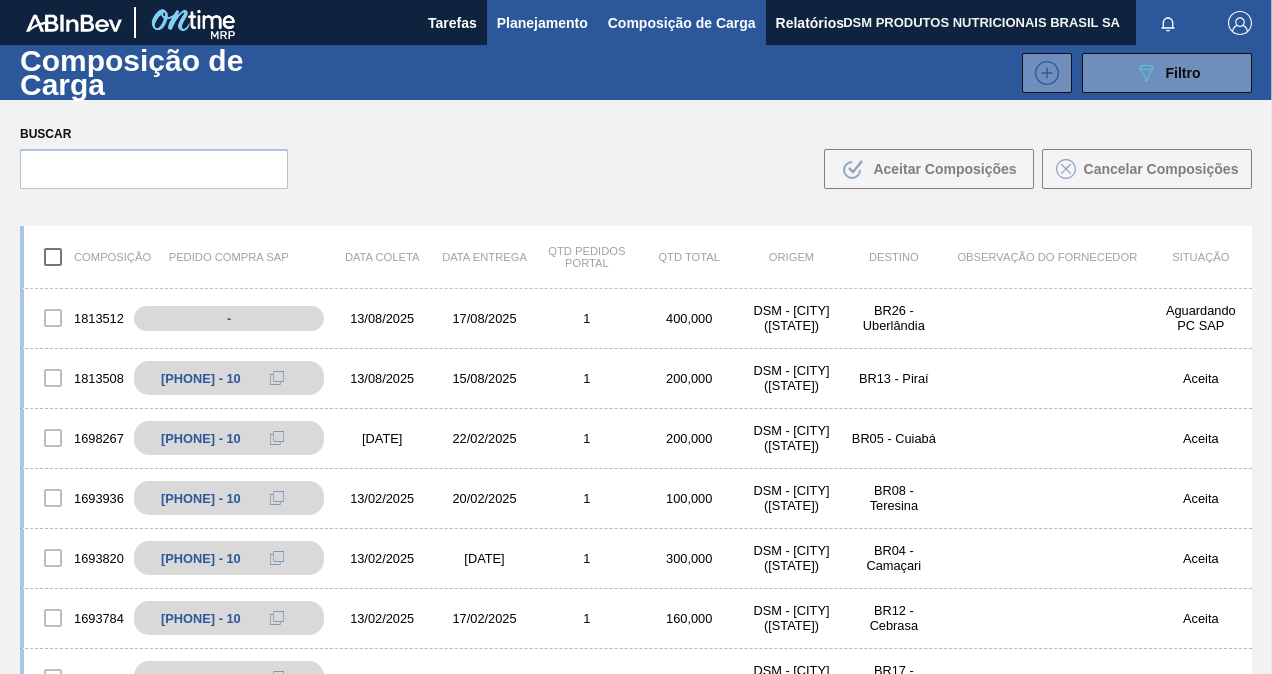 click on "Planejamento" at bounding box center [542, 23] 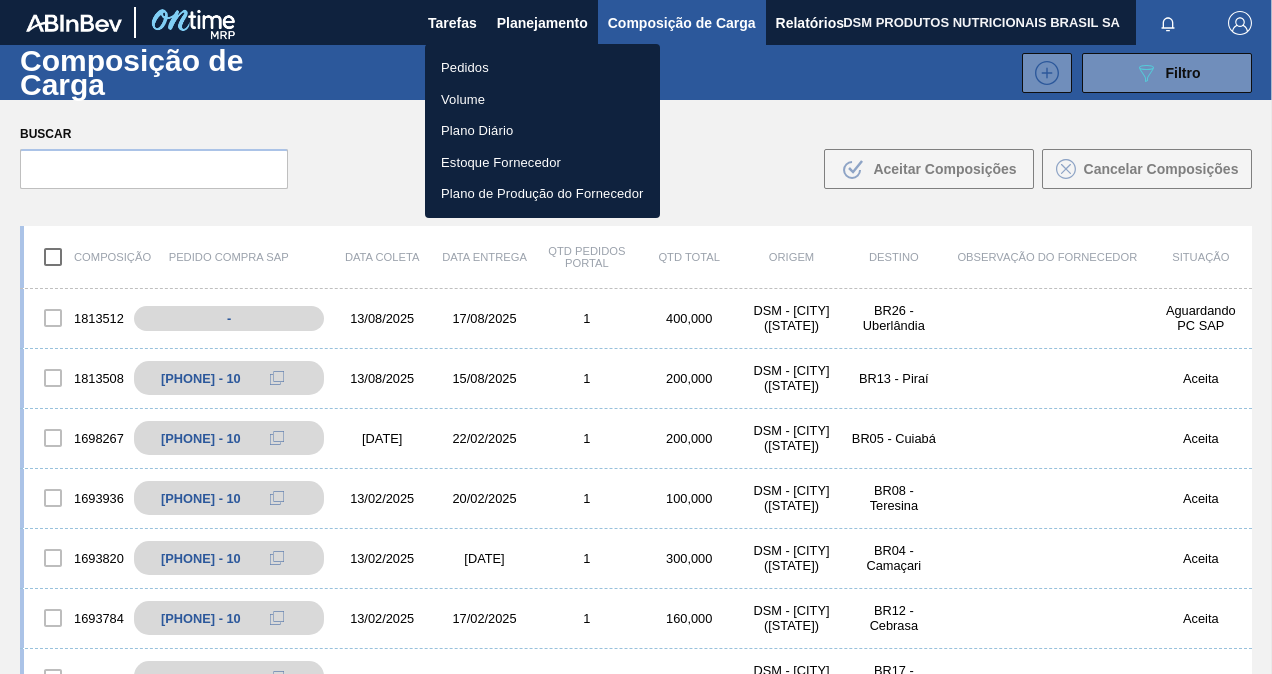 click on "Pedidos" at bounding box center (542, 68) 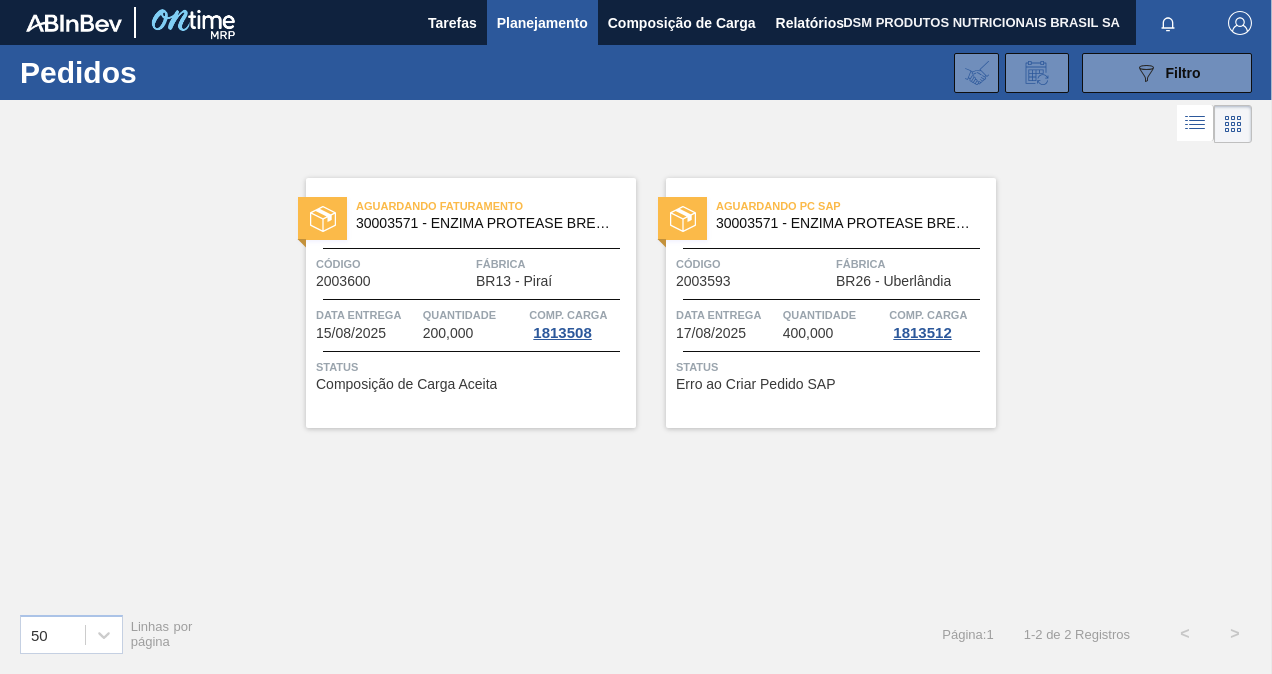 click on "Status" at bounding box center [473, 367] 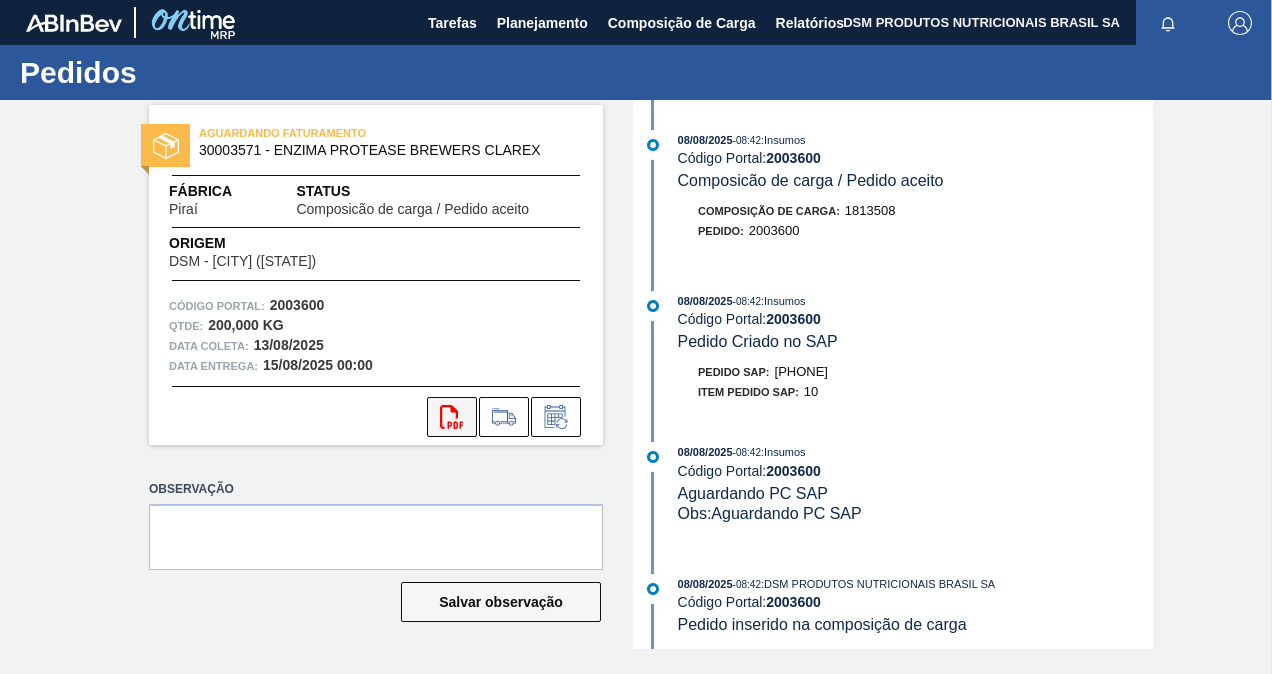 click on "svg{fill:#ff0000}" 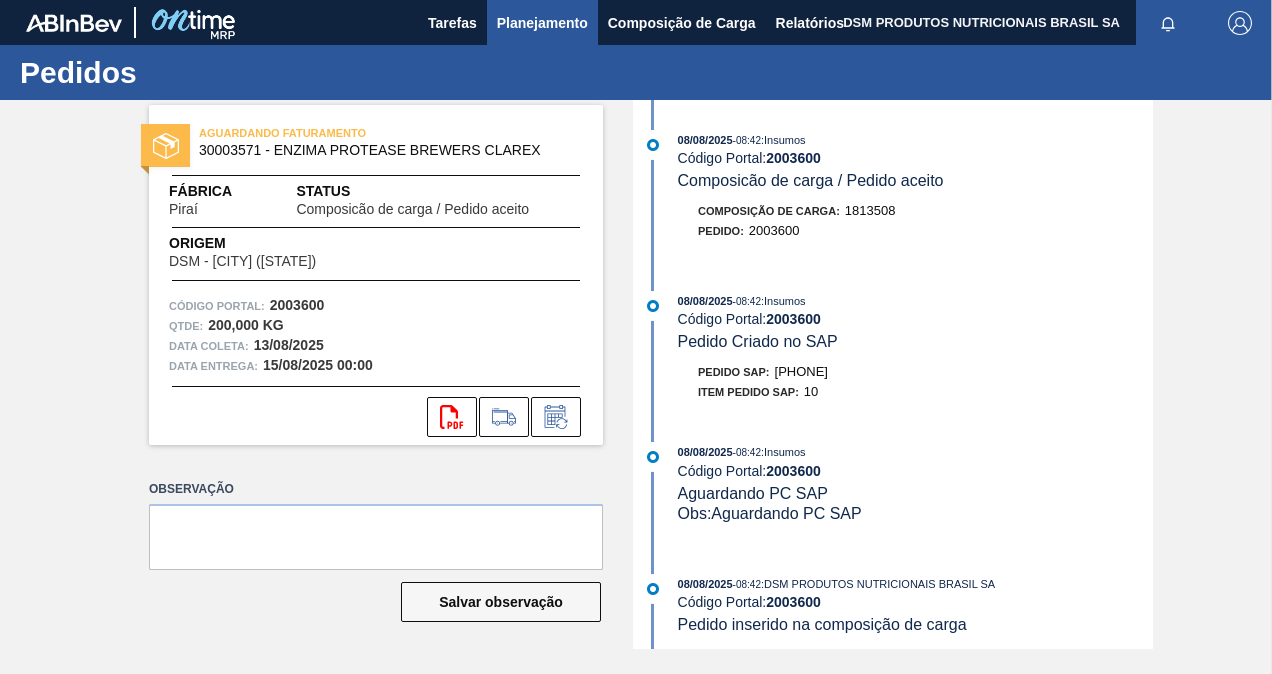 click on "Planejamento" at bounding box center [542, 23] 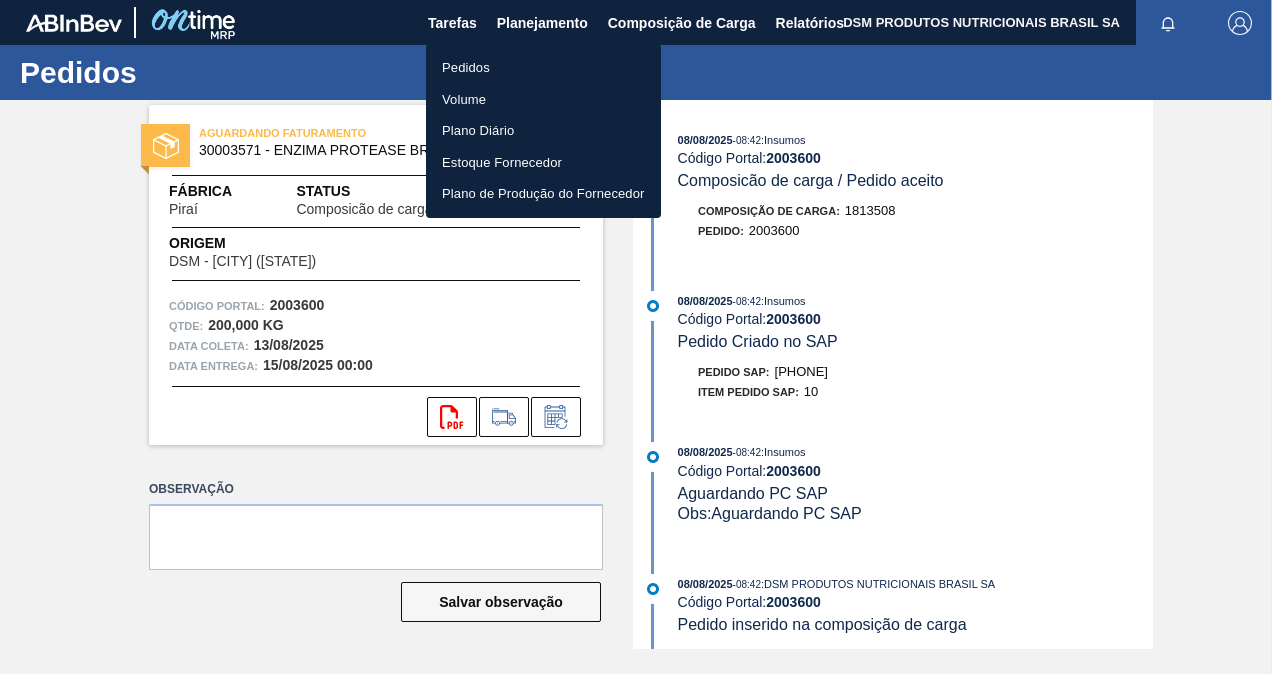 click on "Pedidos" at bounding box center [543, 68] 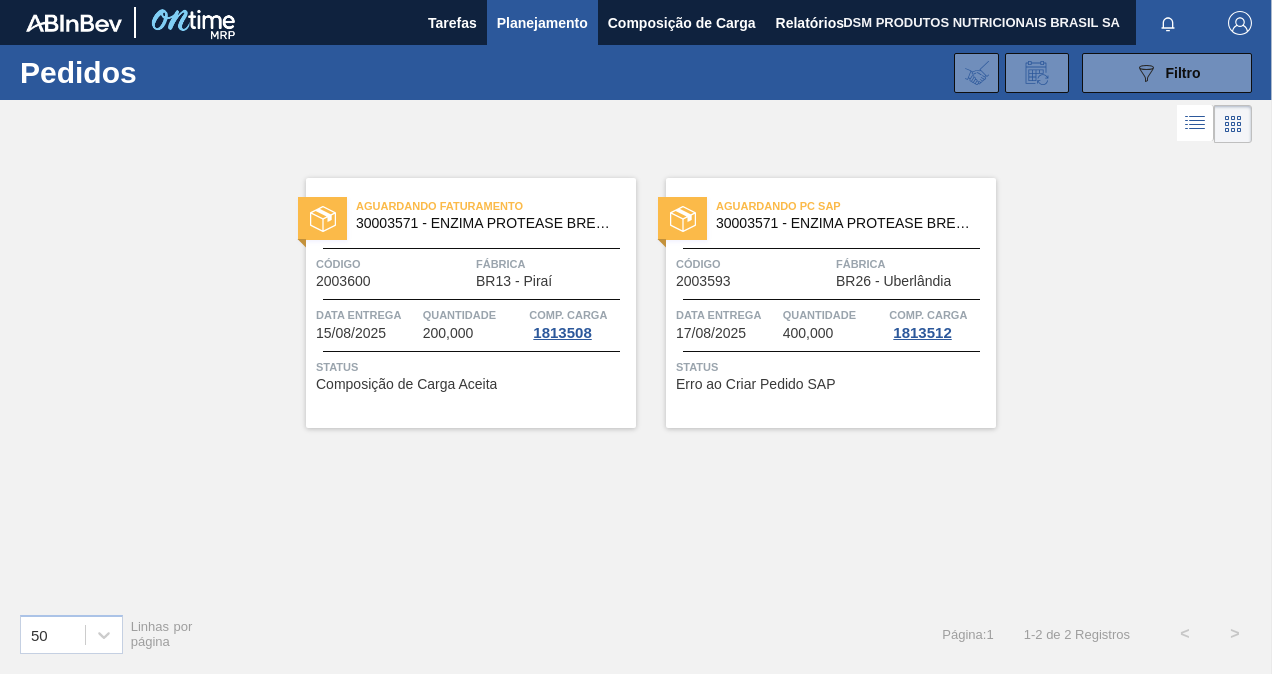 click on "400,000" at bounding box center (808, 333) 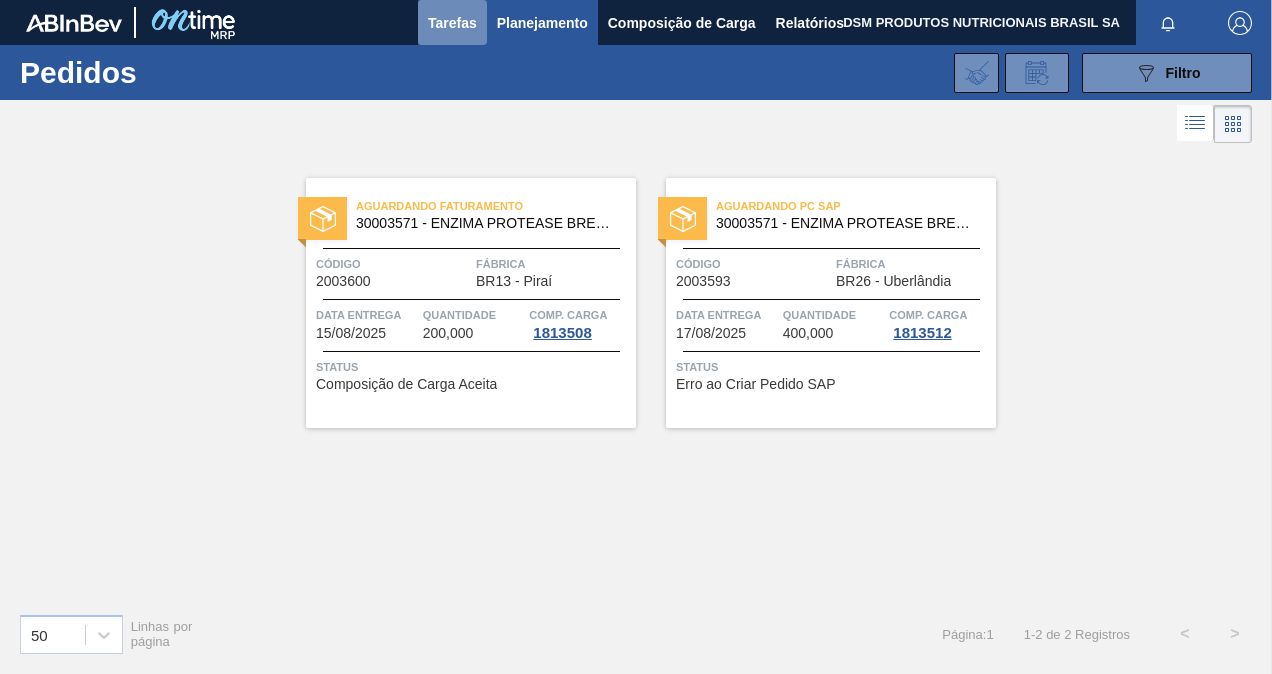 click on "Tarefas" at bounding box center [452, 23] 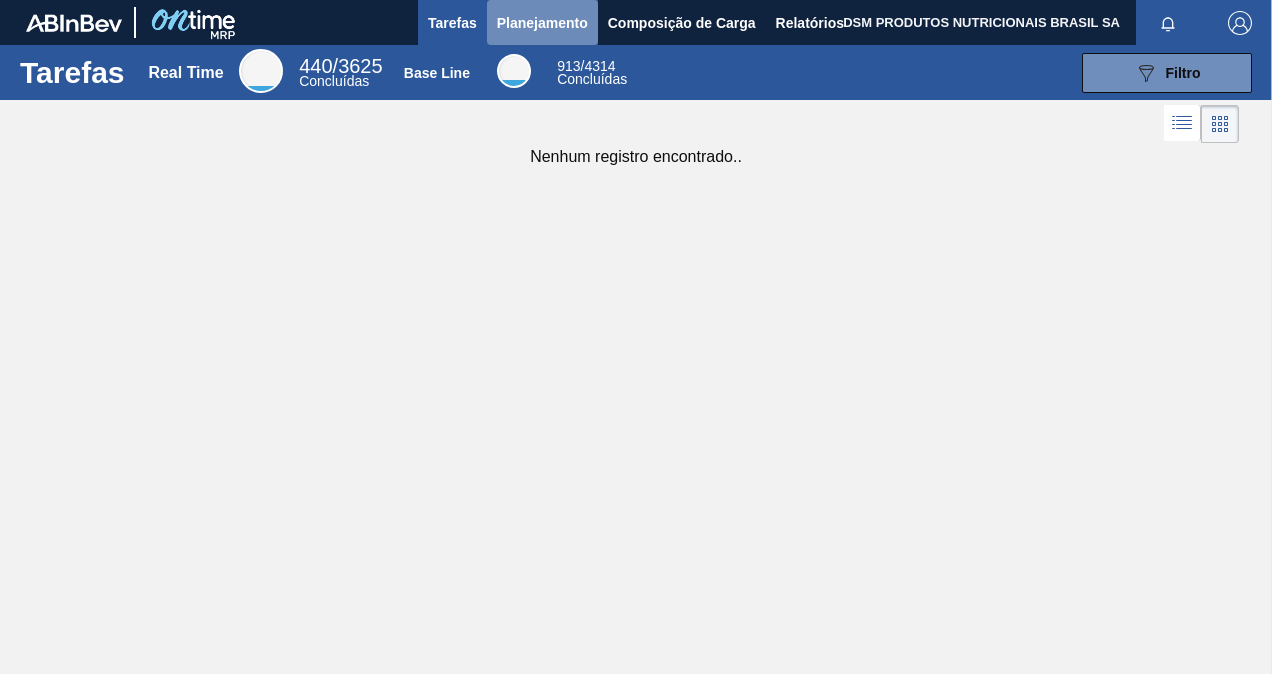 click on "Planejamento" at bounding box center (542, 23) 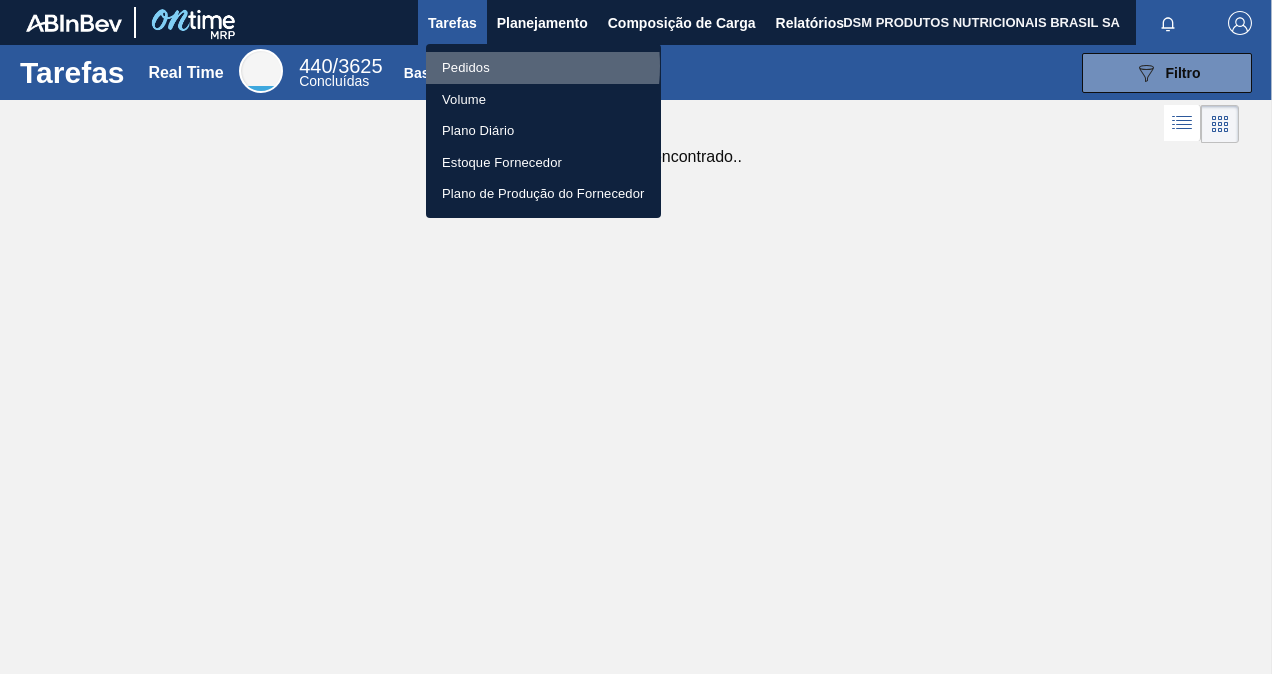 click on "Pedidos" at bounding box center (543, 68) 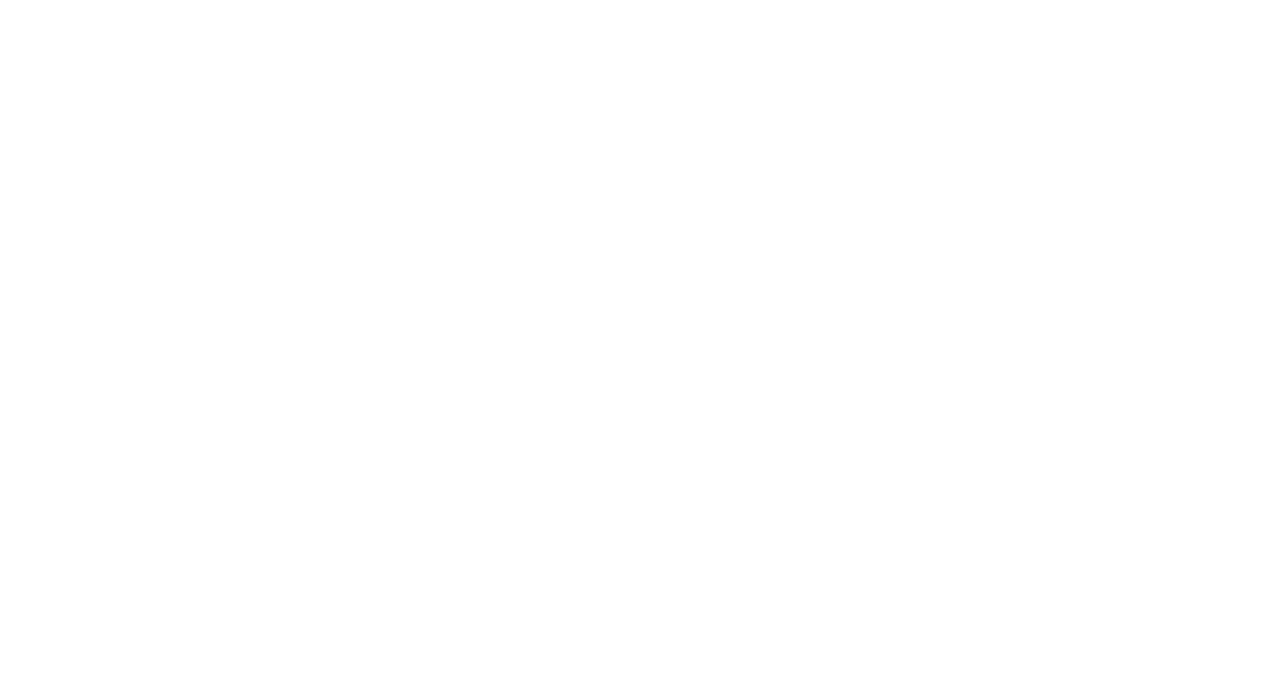 scroll, scrollTop: 0, scrollLeft: 0, axis: both 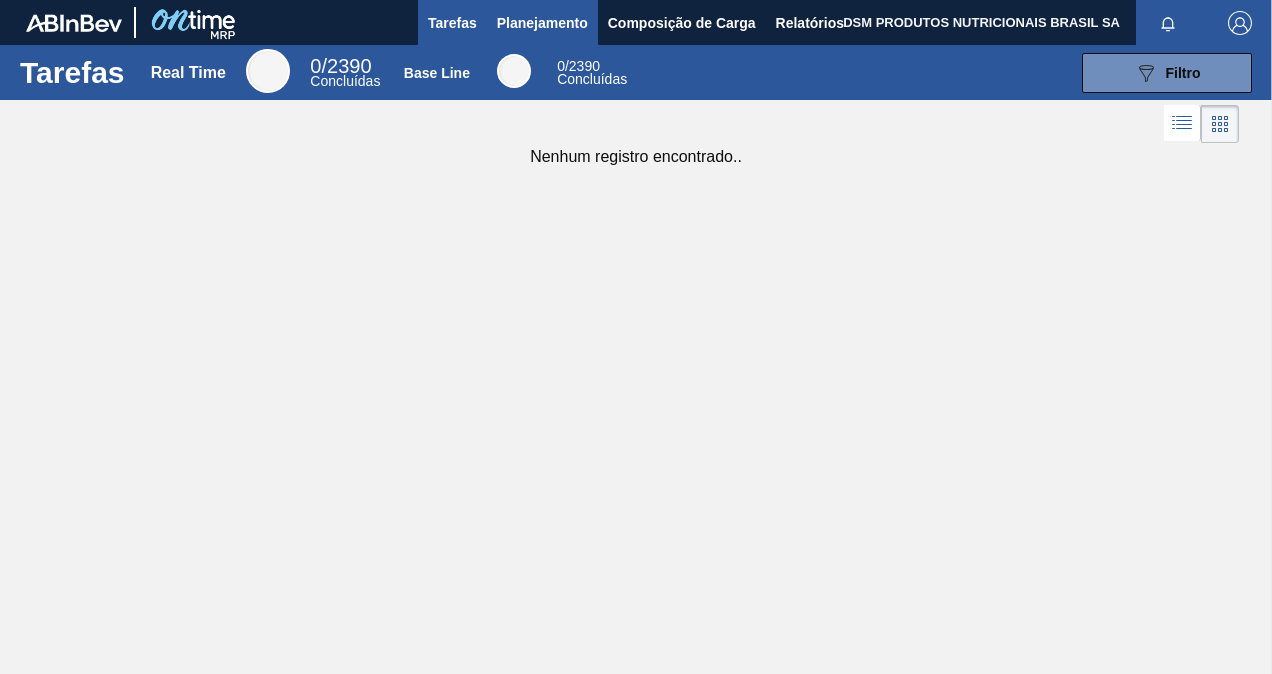 click on "Planejamento" at bounding box center (542, 23) 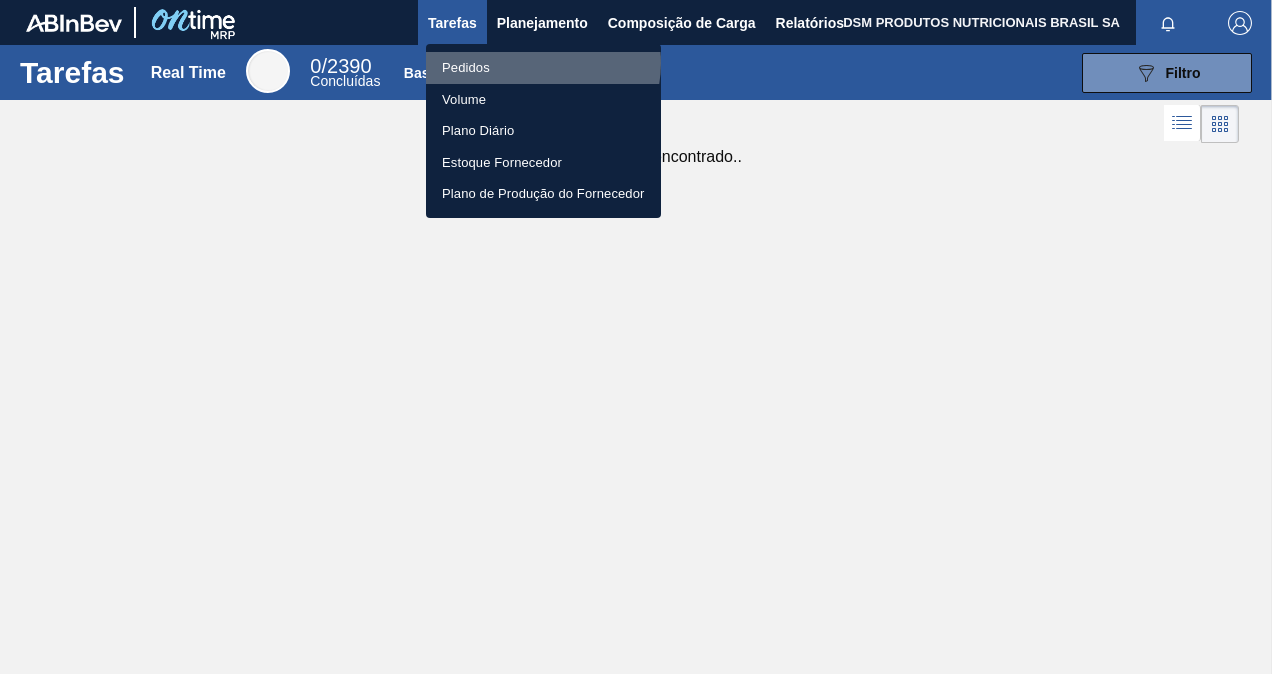 click on "Pedidos" at bounding box center [543, 68] 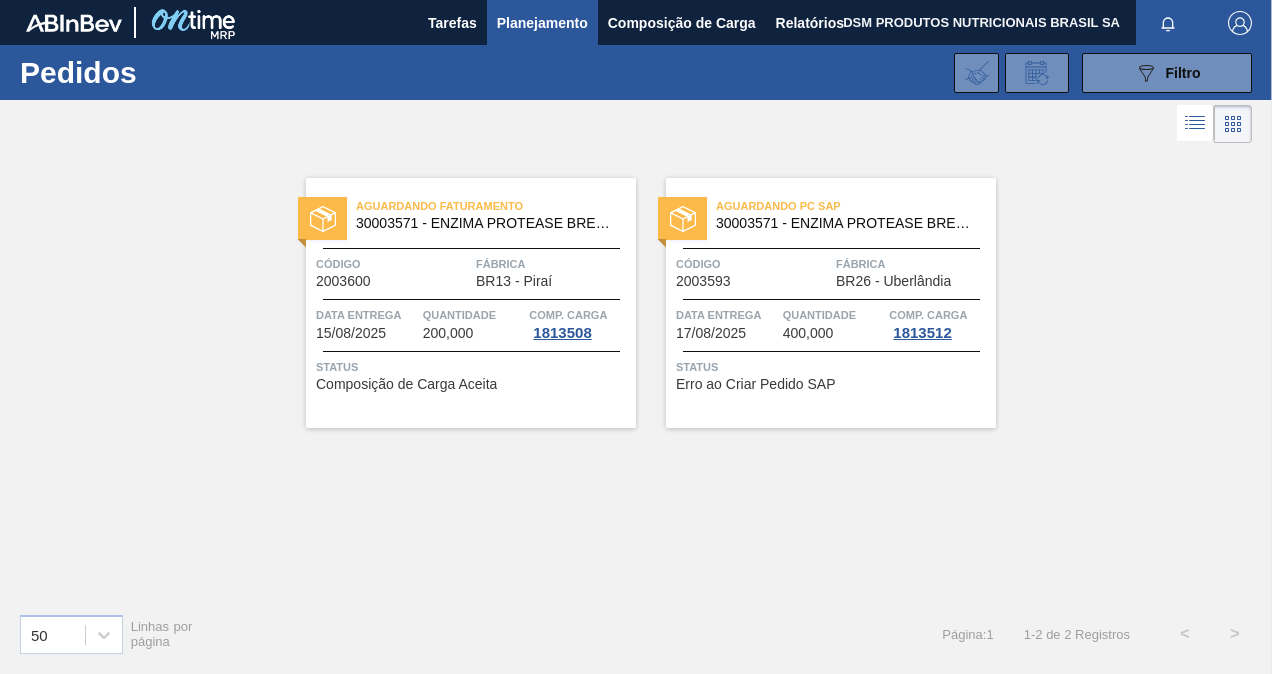type 